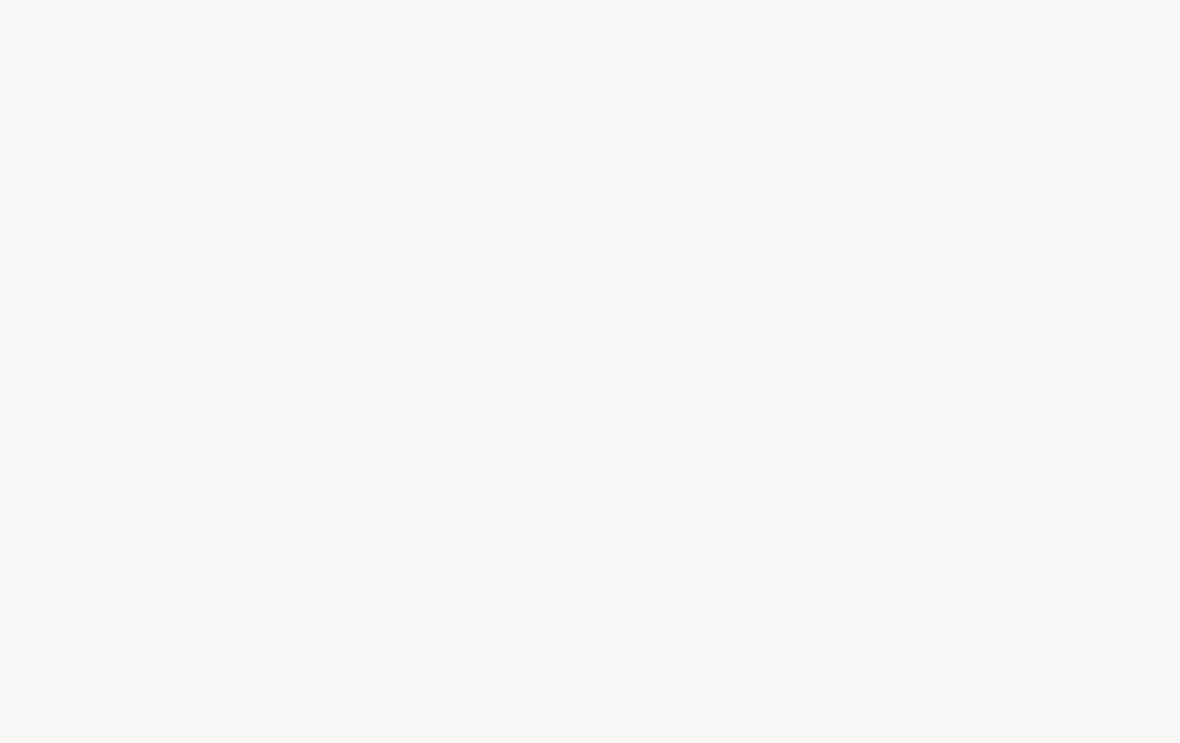 scroll, scrollTop: 0, scrollLeft: 0, axis: both 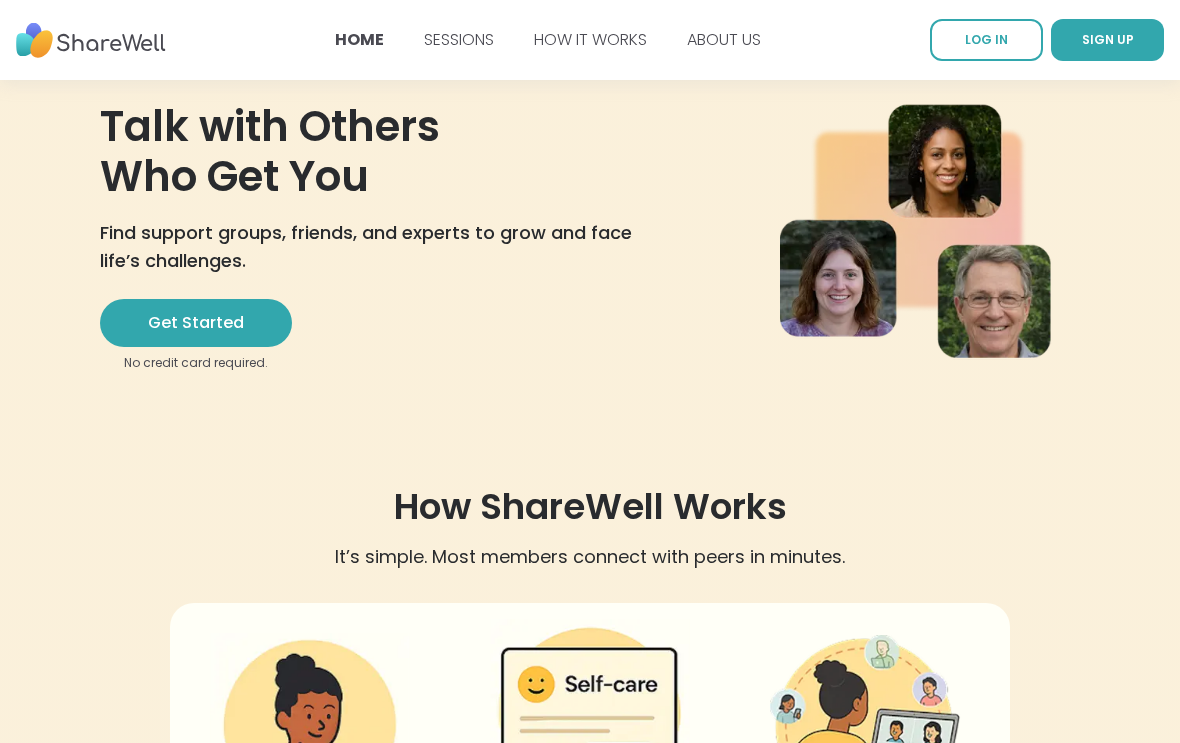click on "SIGN UP" at bounding box center [1108, 39] 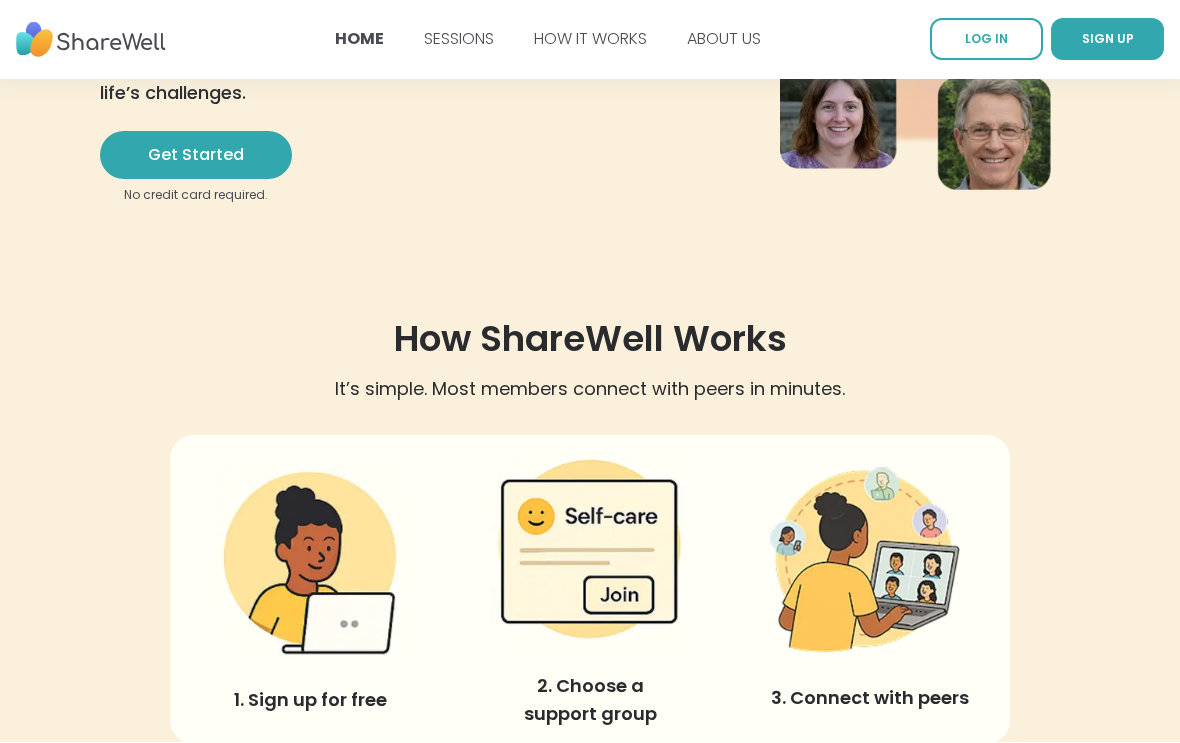 scroll, scrollTop: 246, scrollLeft: 0, axis: vertical 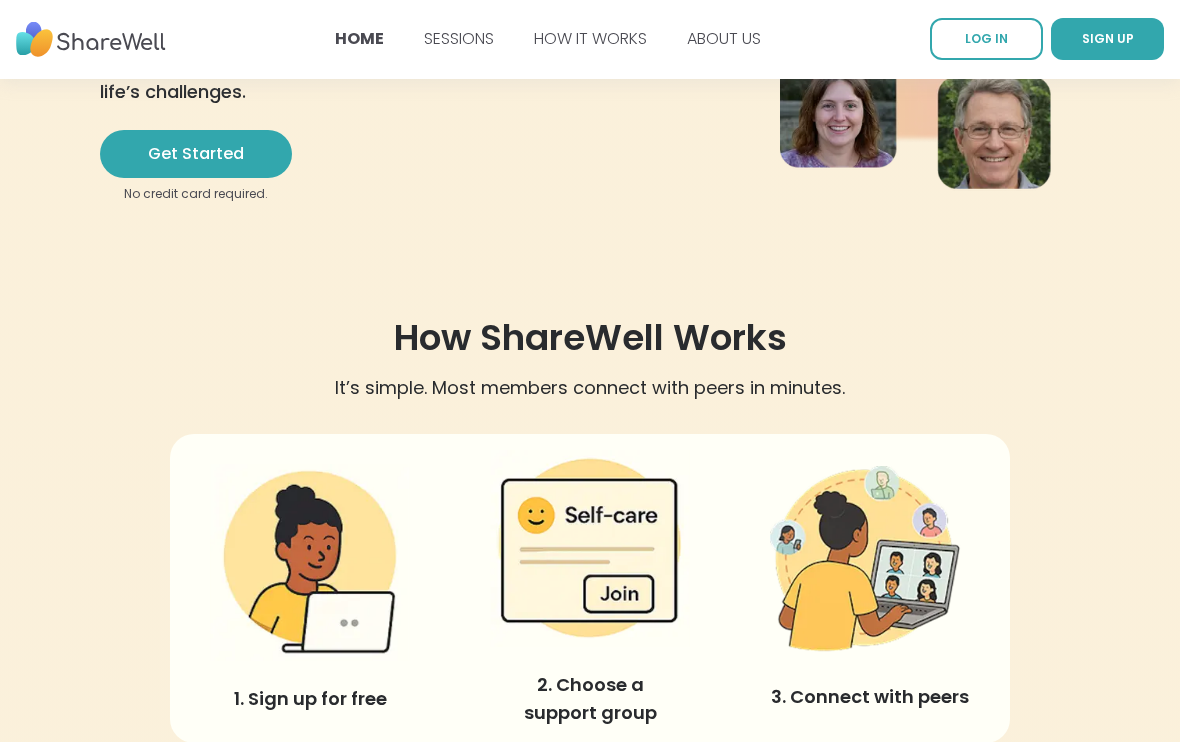 click on "LOG IN" at bounding box center [986, 39] 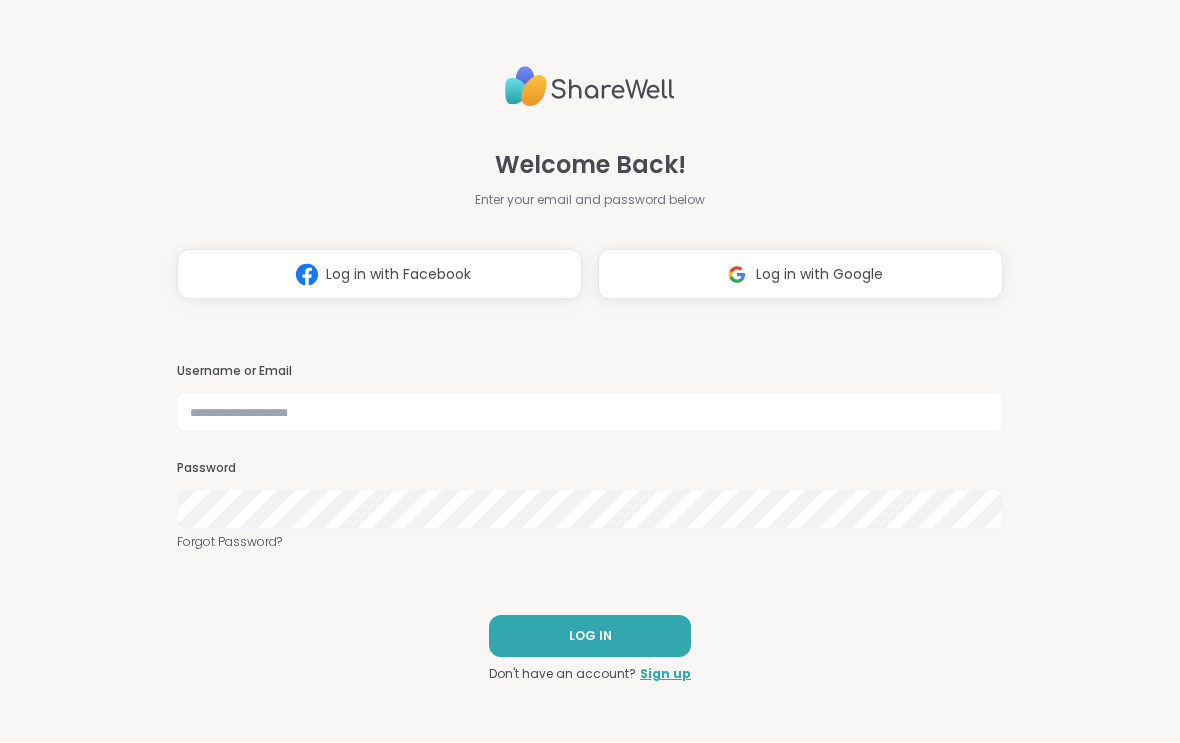 click on "Log in with Google" at bounding box center (819, 275) 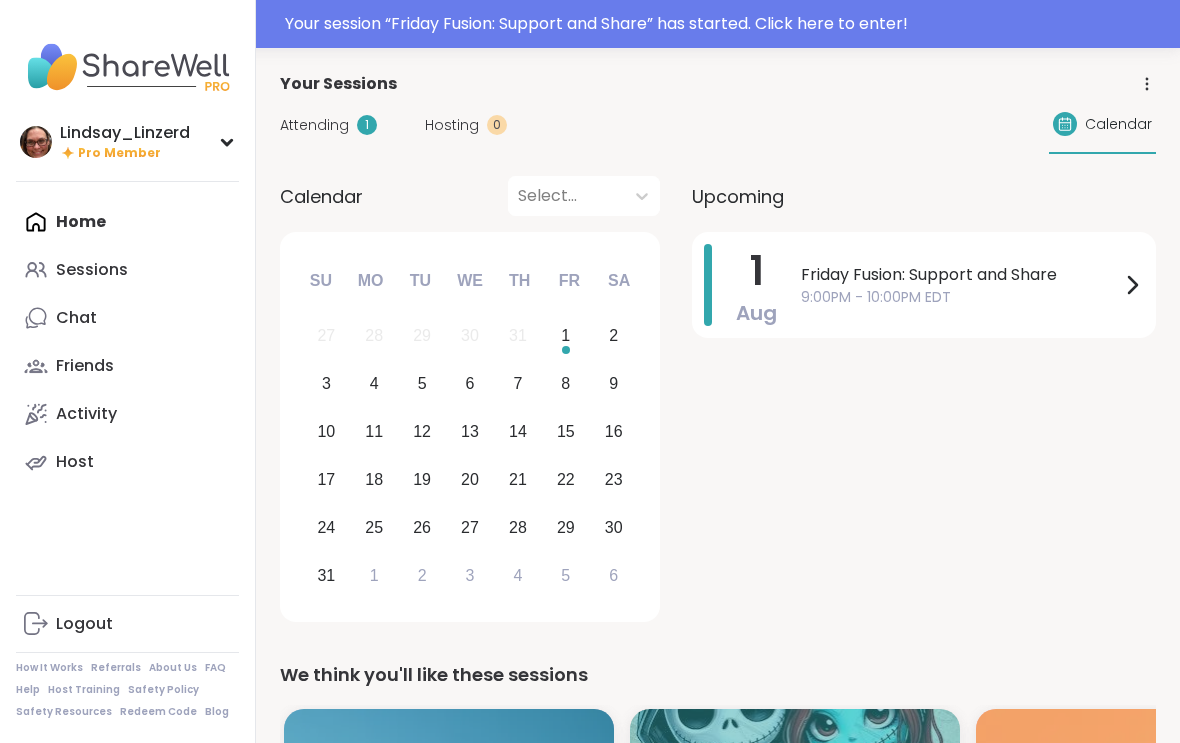 click on "Attending" at bounding box center [314, 125] 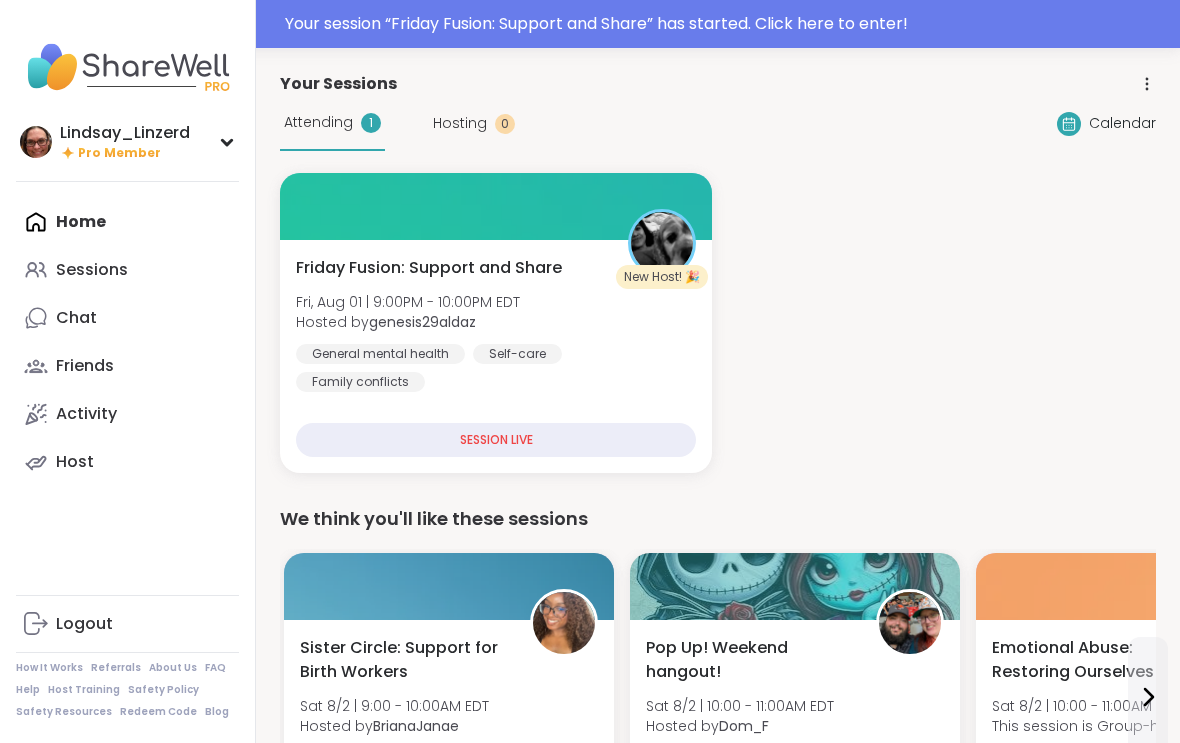 click on "[DAY] [MONTH] | [TIME] - [TIME] [TIMEZONE] Hosted by [USERNAME] General mental health Self-care Family conflicts SESSION LIVE" at bounding box center (496, 356) 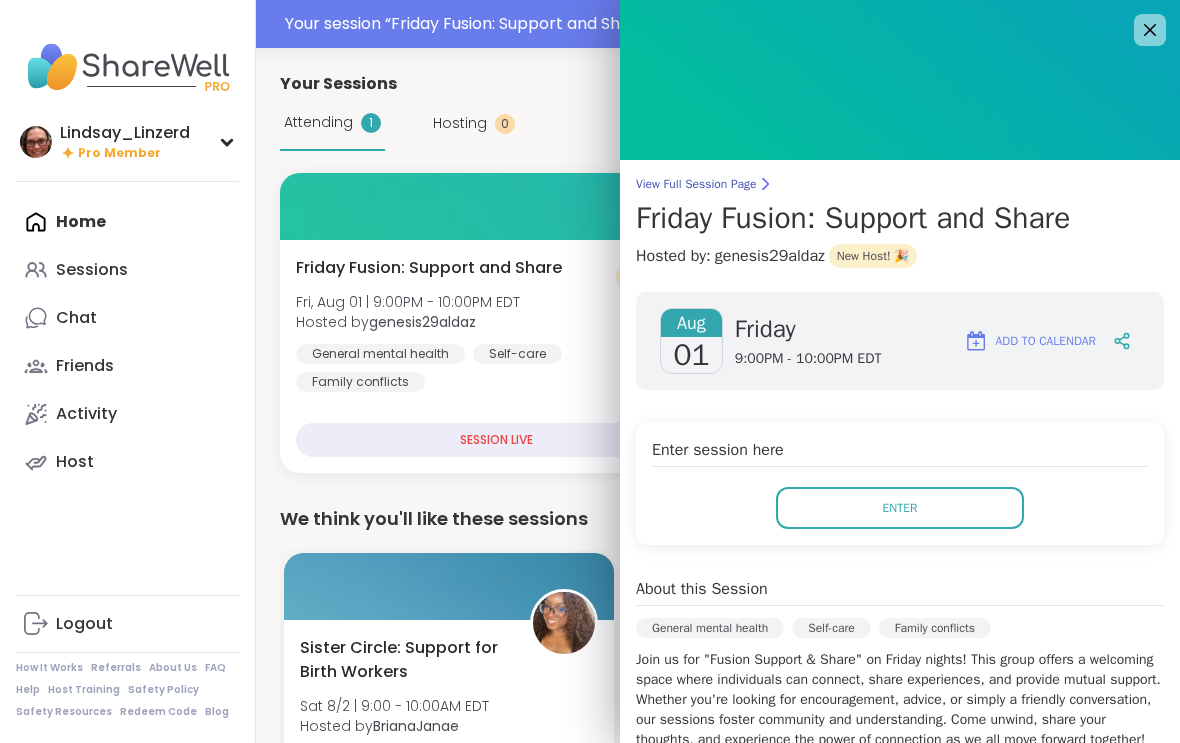 click on "Enter" at bounding box center (900, 508) 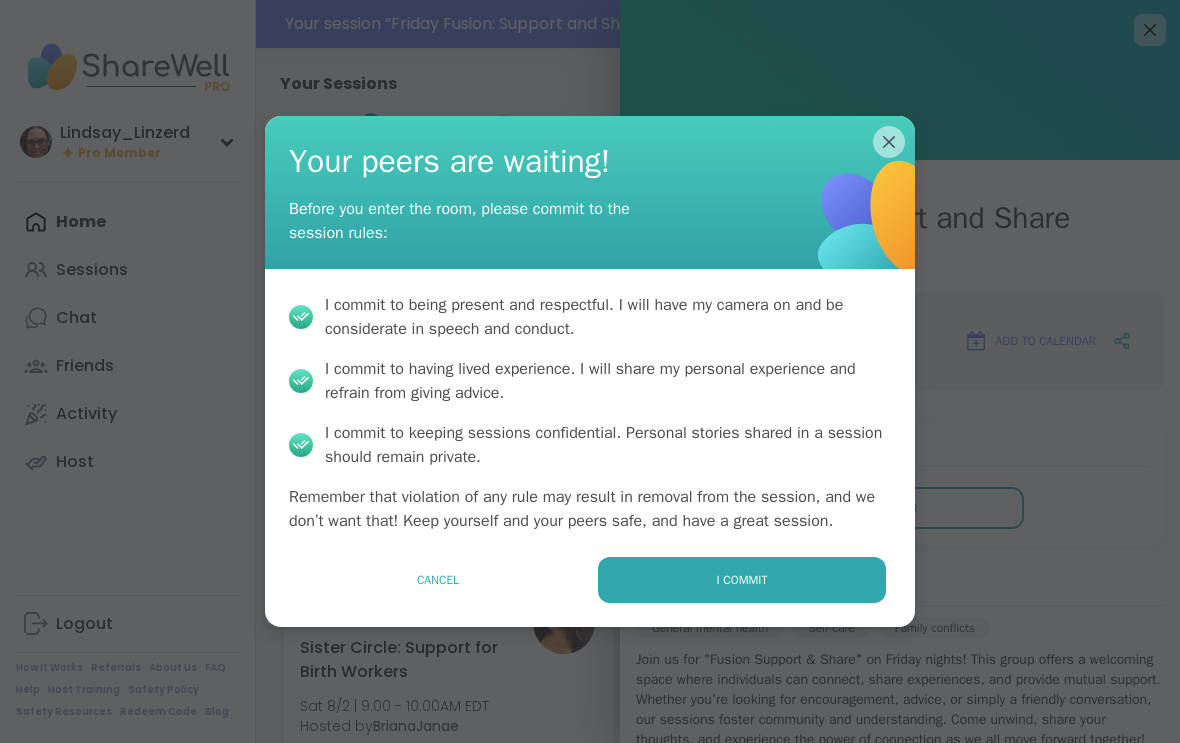 click on "I commit" at bounding box center (742, 580) 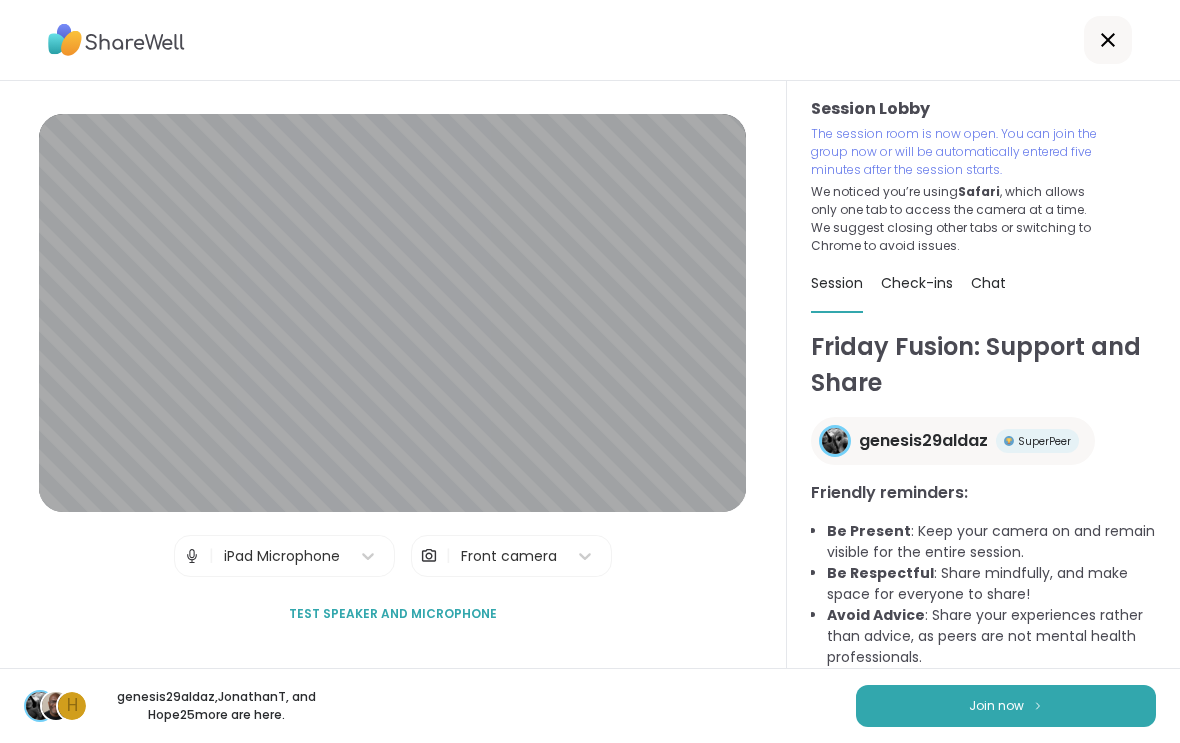 click on "Join now" at bounding box center (996, 706) 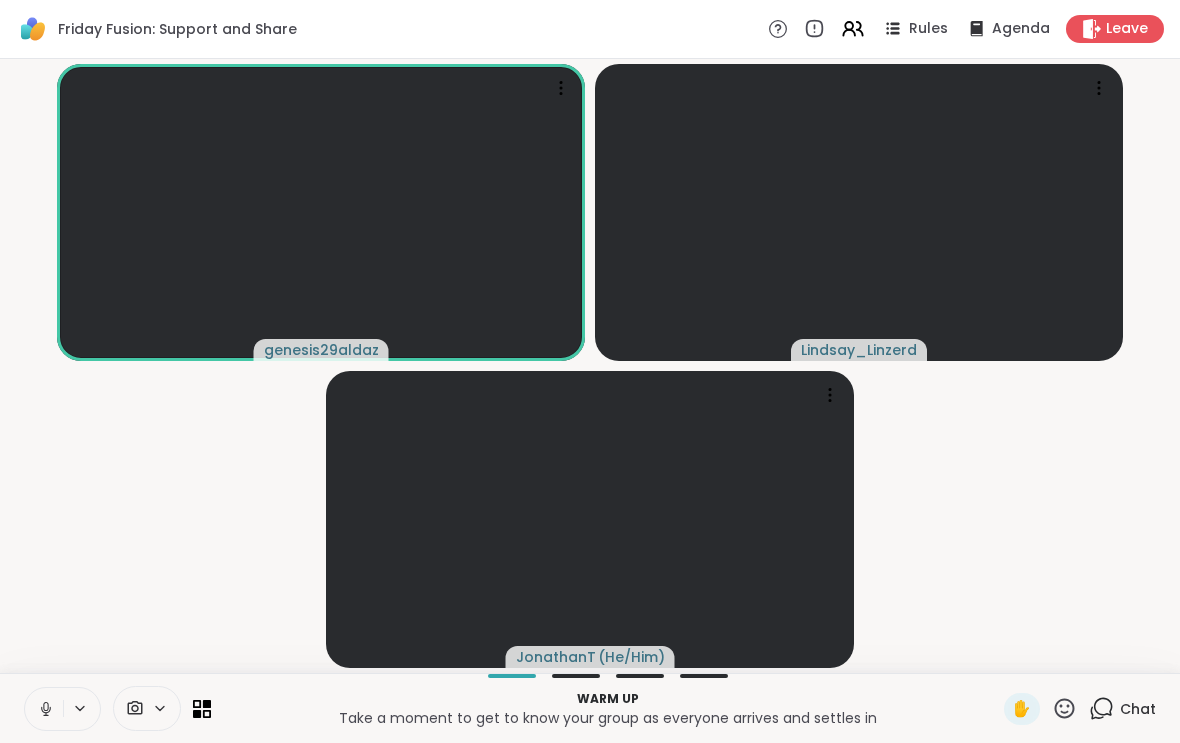 click 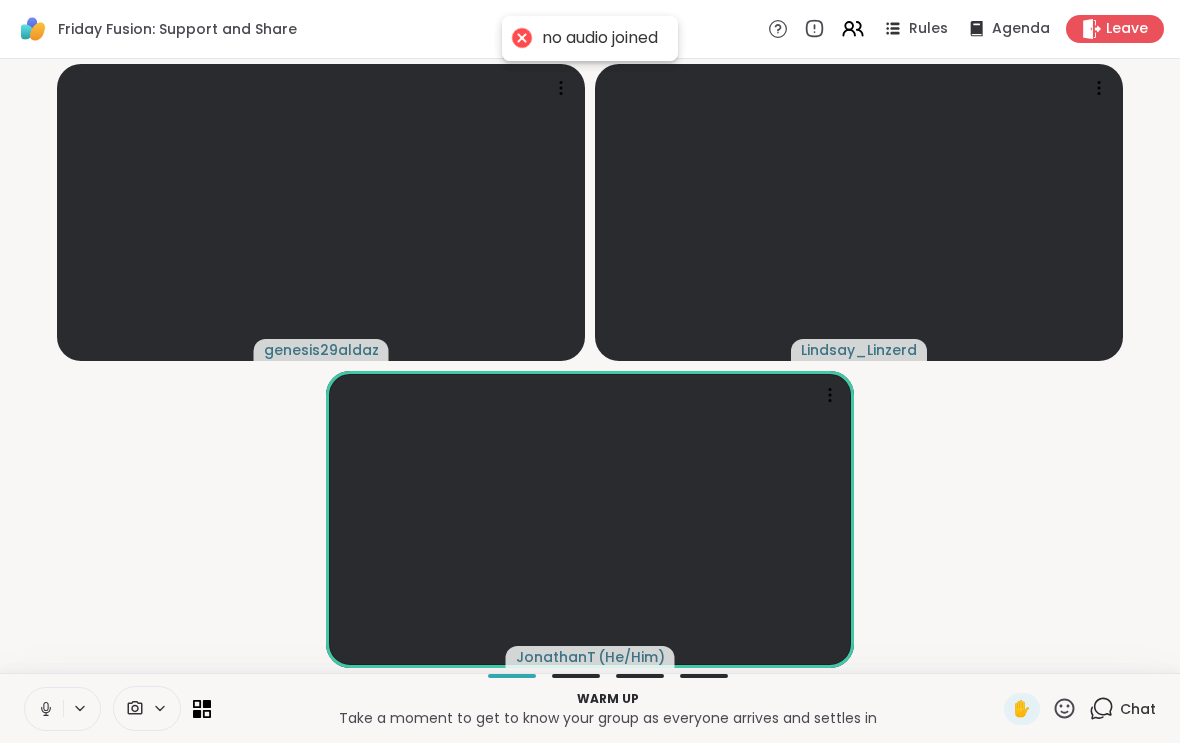 click at bounding box center (44, 709) 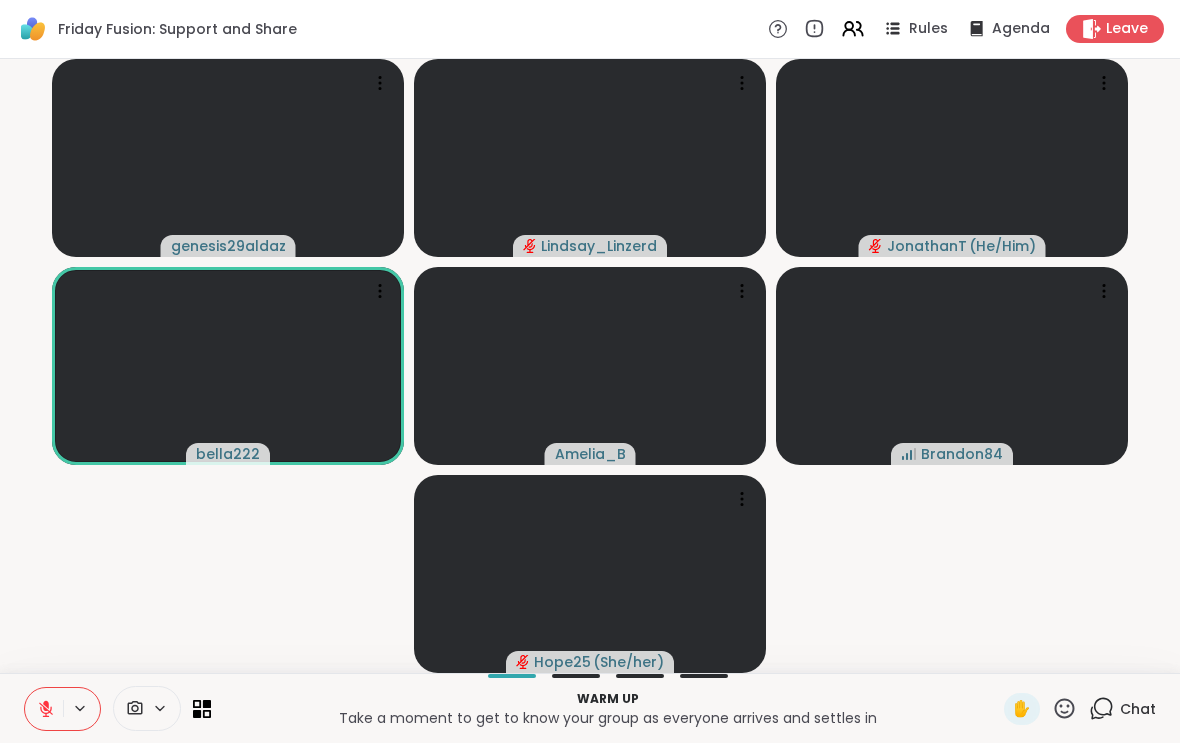 click 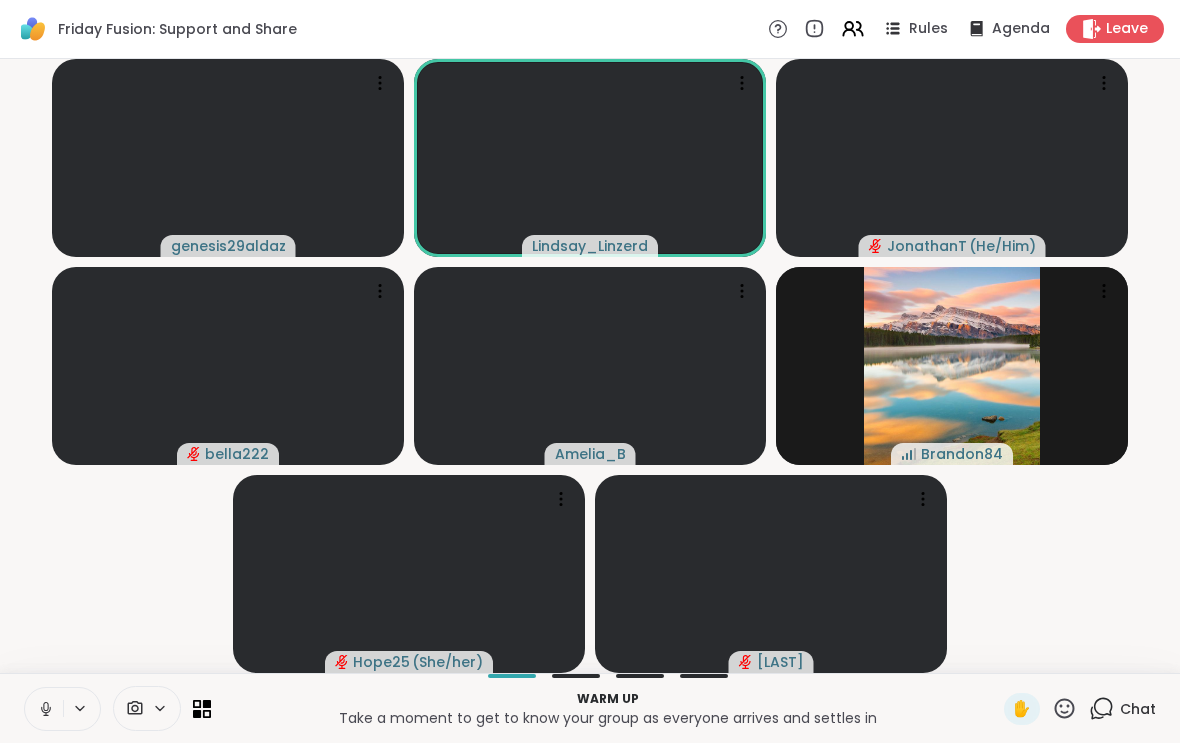click at bounding box center (44, 709) 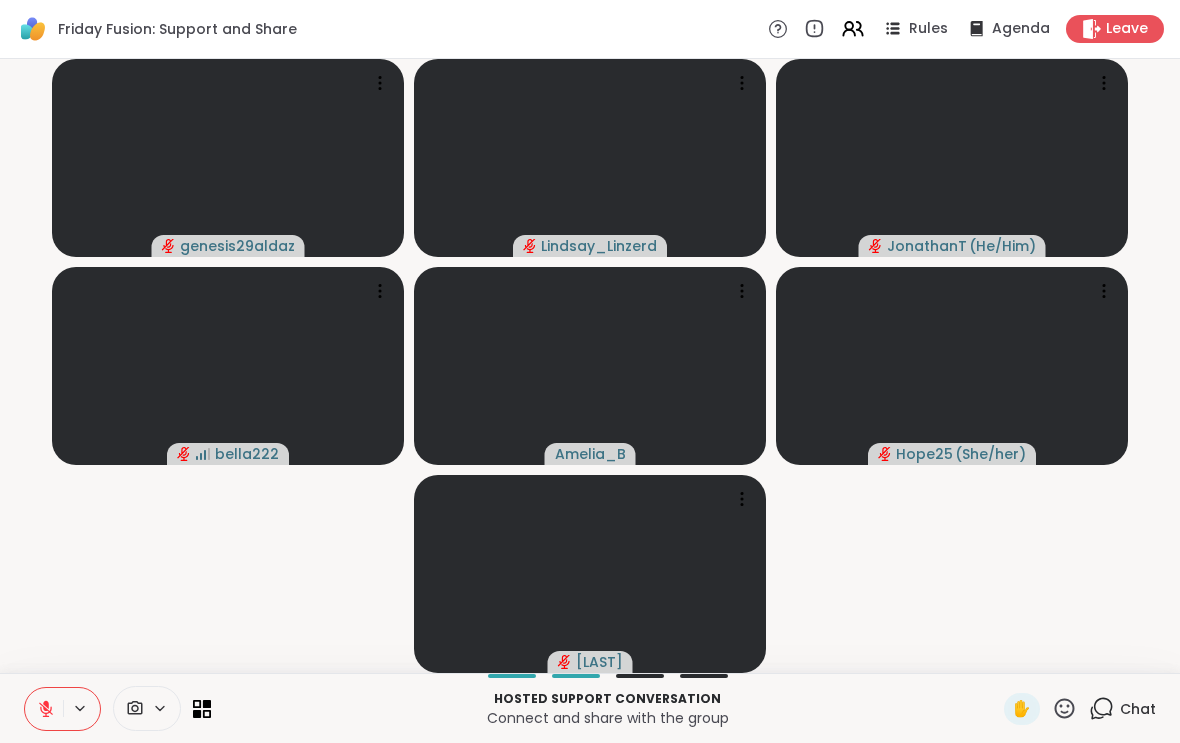 click at bounding box center [44, 709] 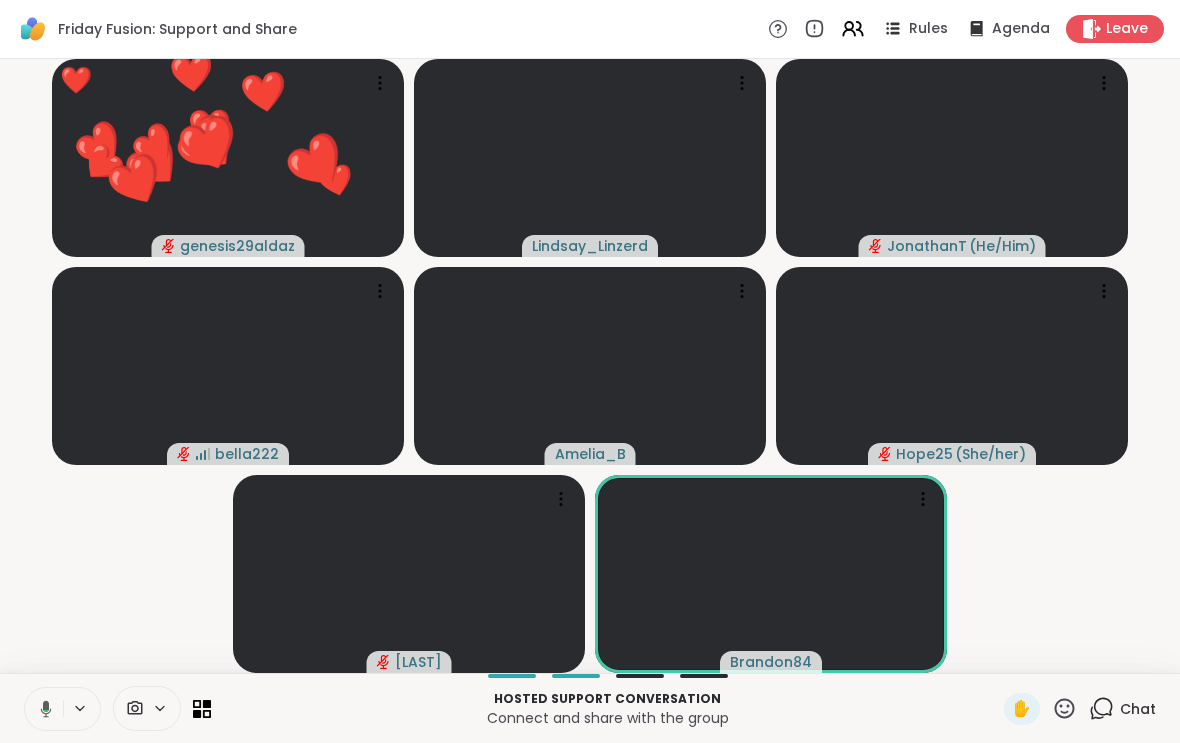 click at bounding box center (42, 709) 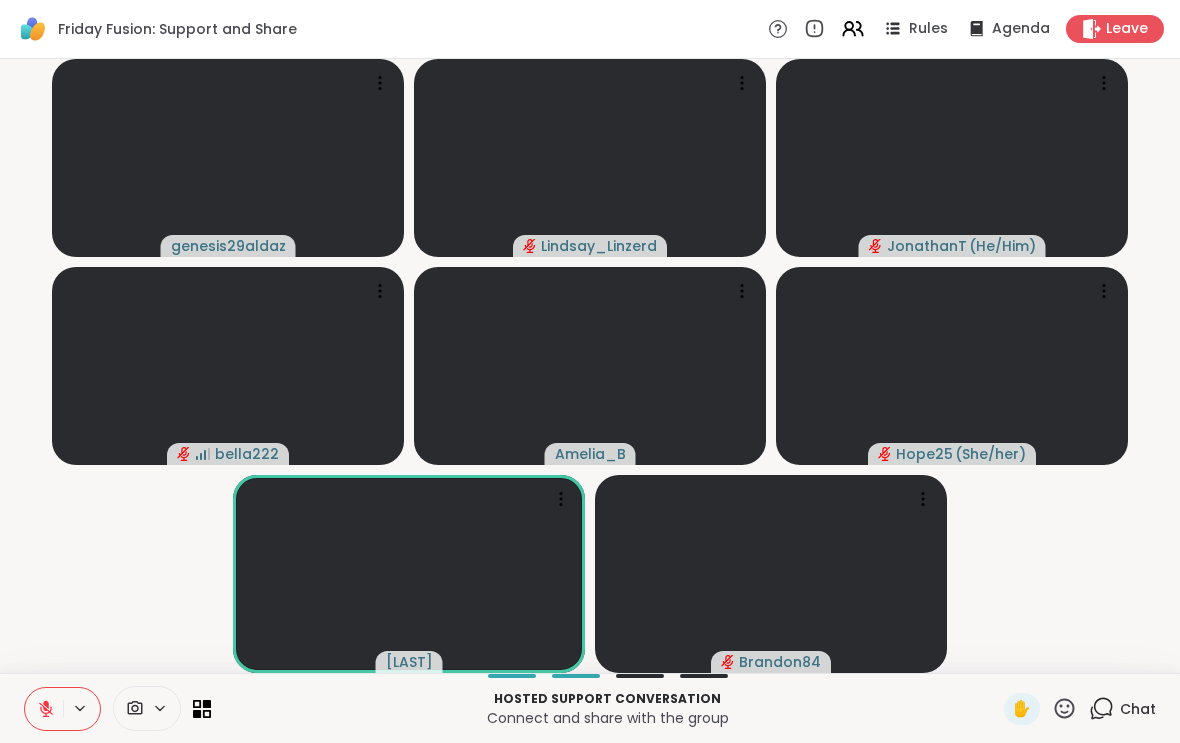 click on "Hosted support conversation Connect and share with the group ✋ Chat" at bounding box center [590, 708] 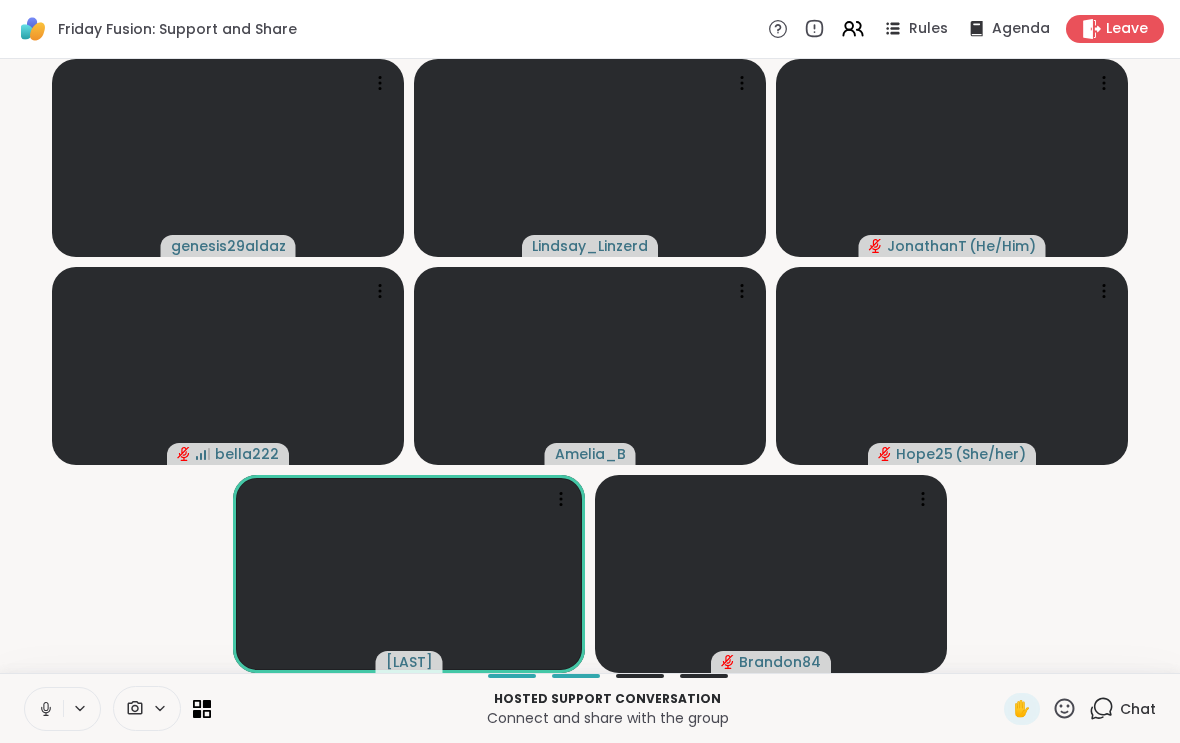click at bounding box center [44, 709] 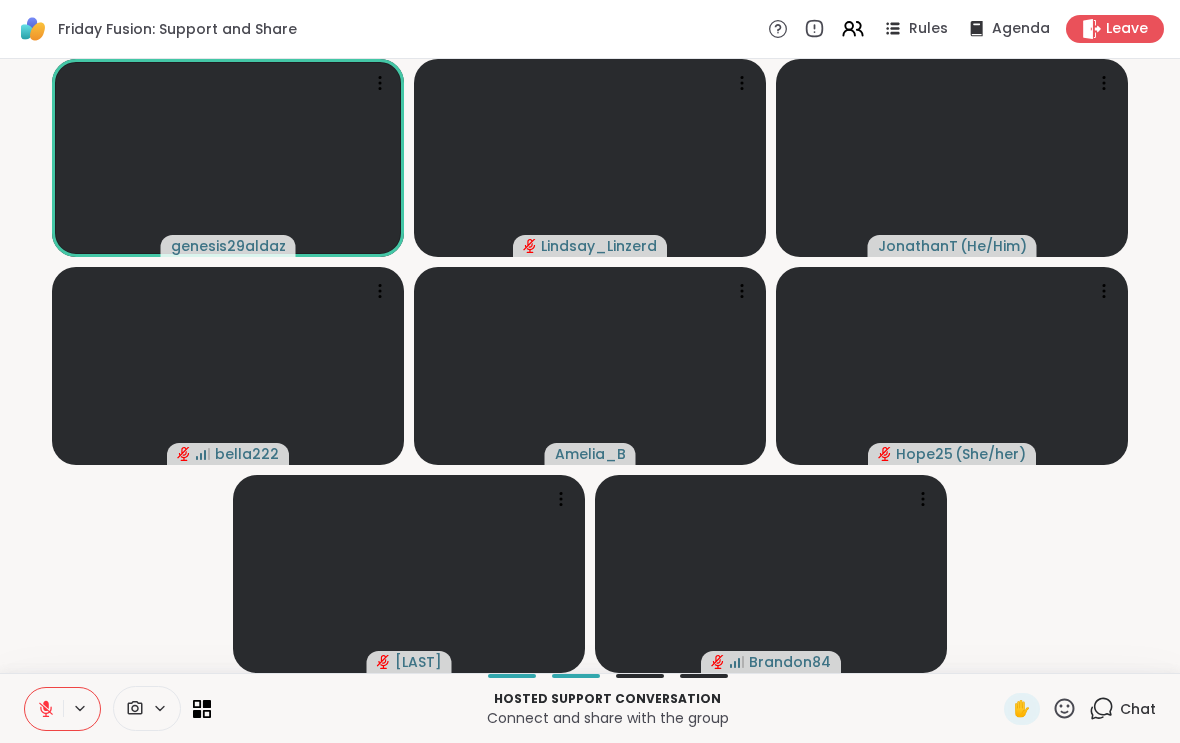 click 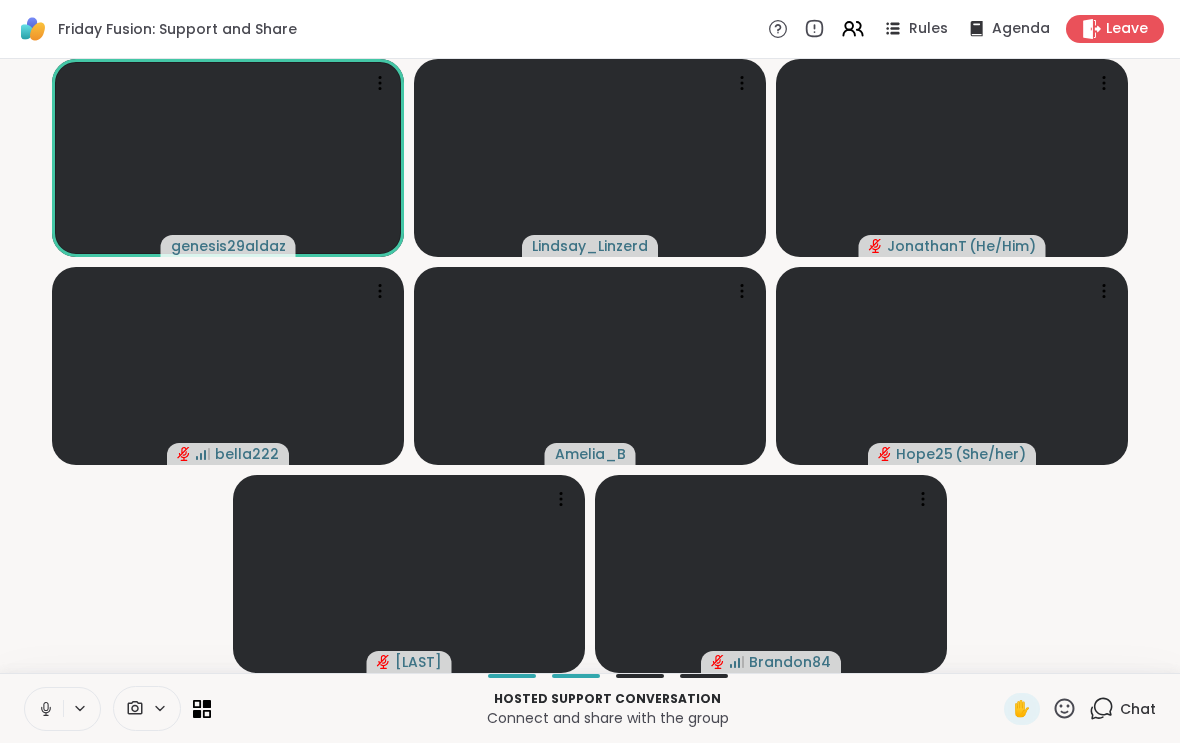 click at bounding box center (44, 709) 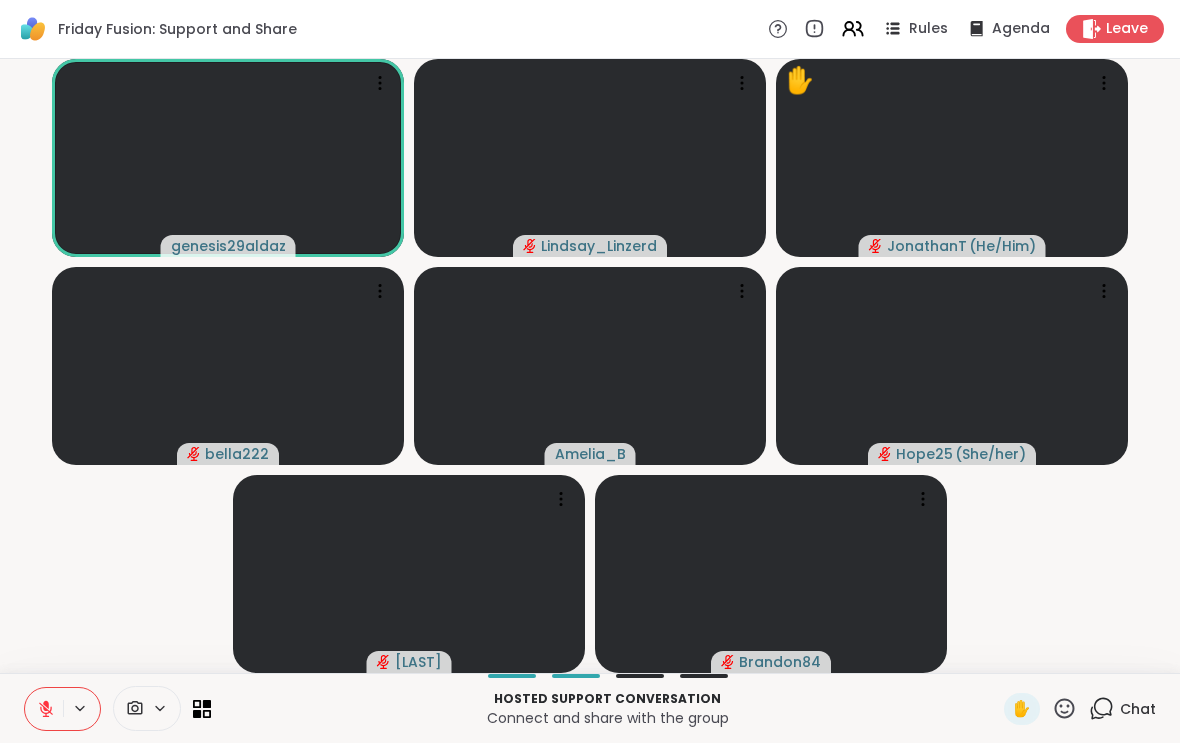 click 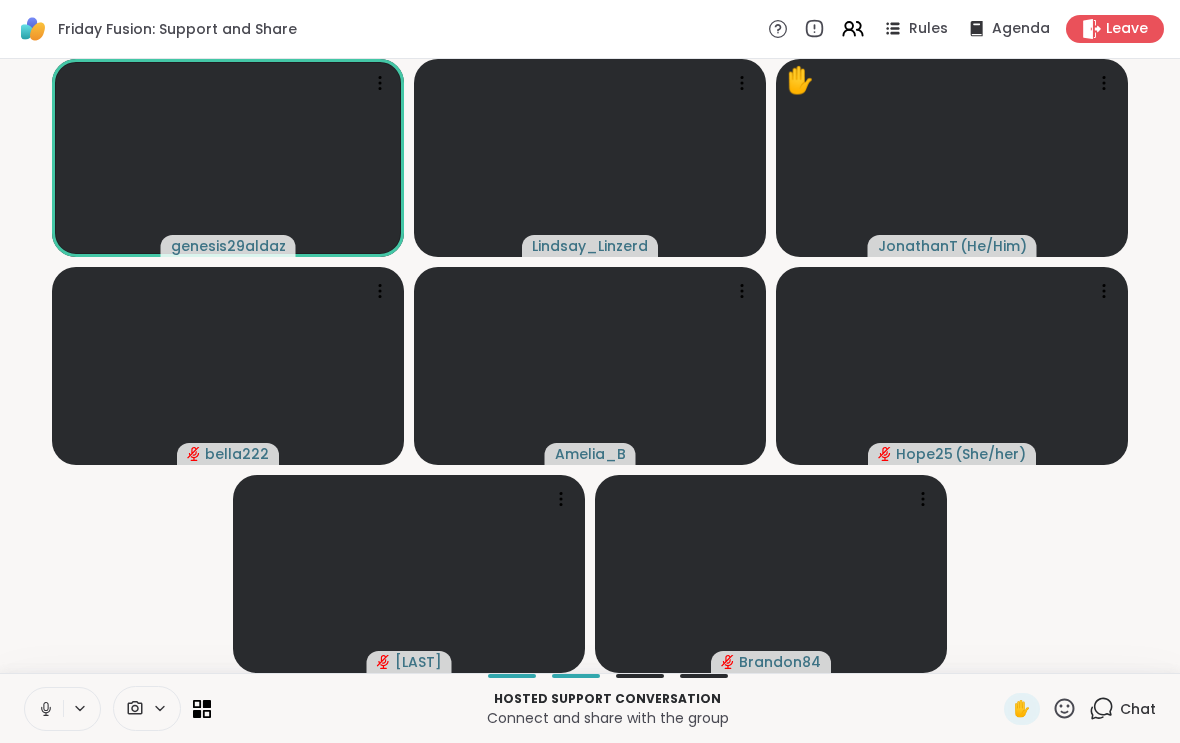 click at bounding box center (44, 709) 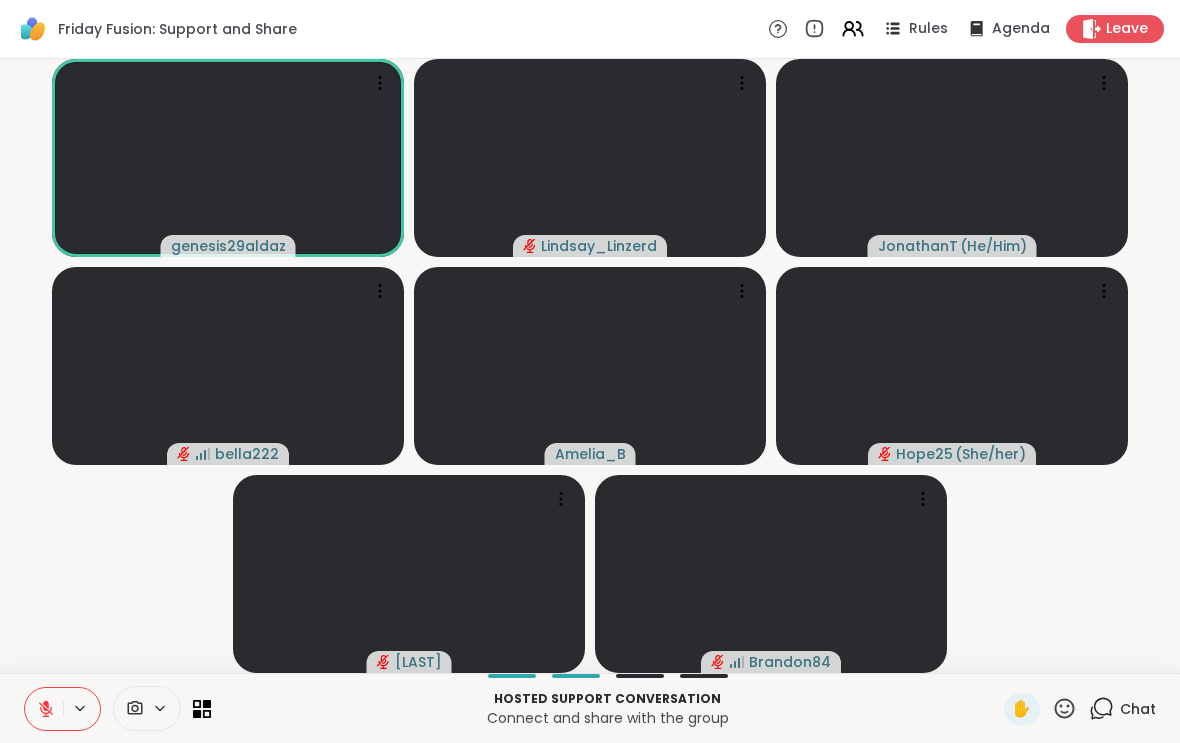 click 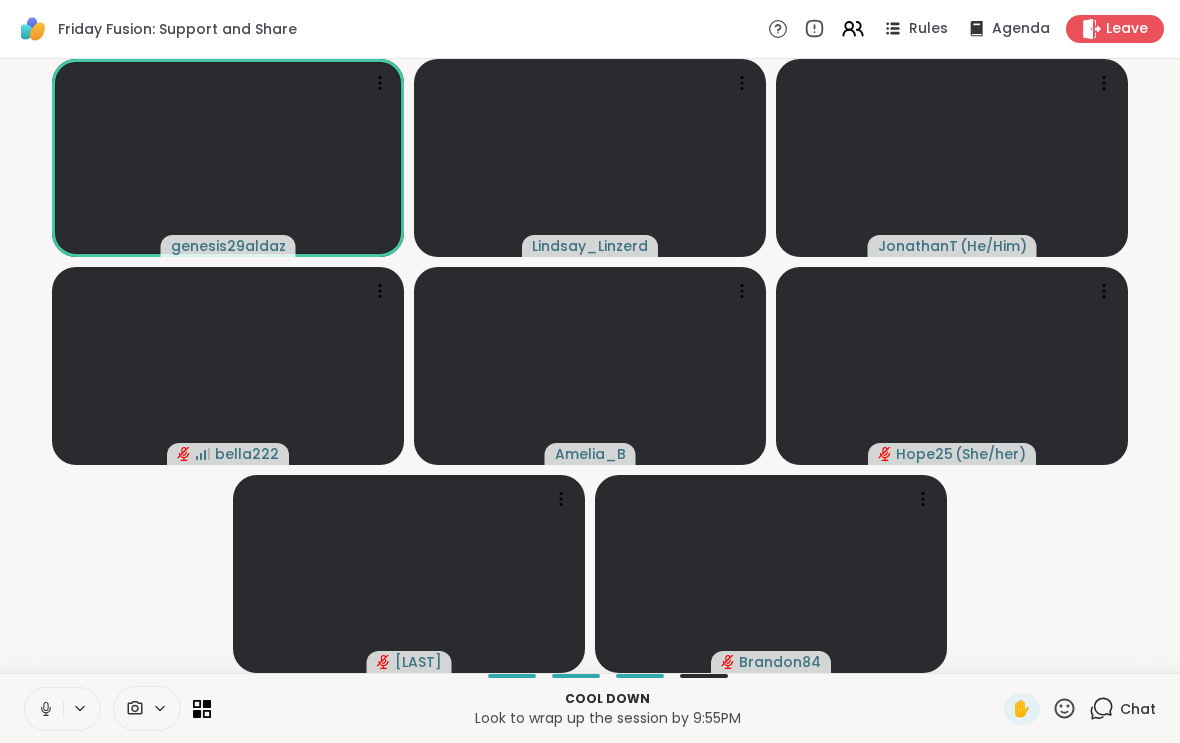 click at bounding box center (44, 709) 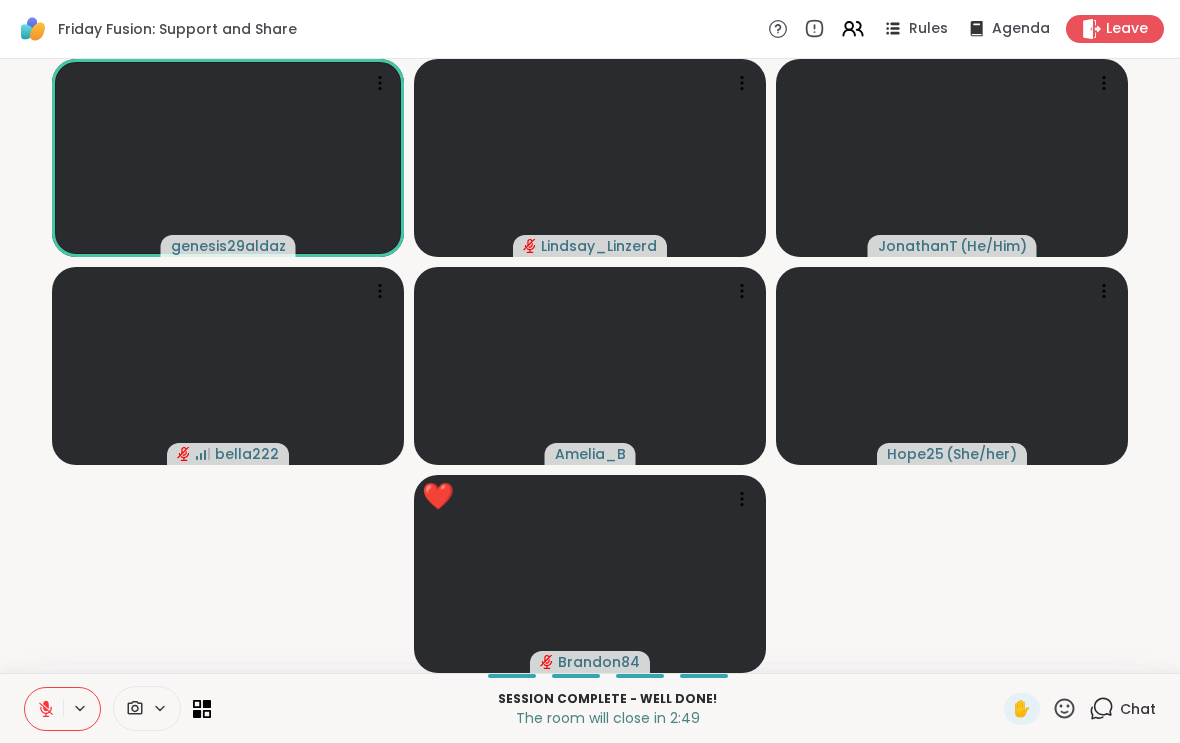 click on "✋" at bounding box center [1022, 709] 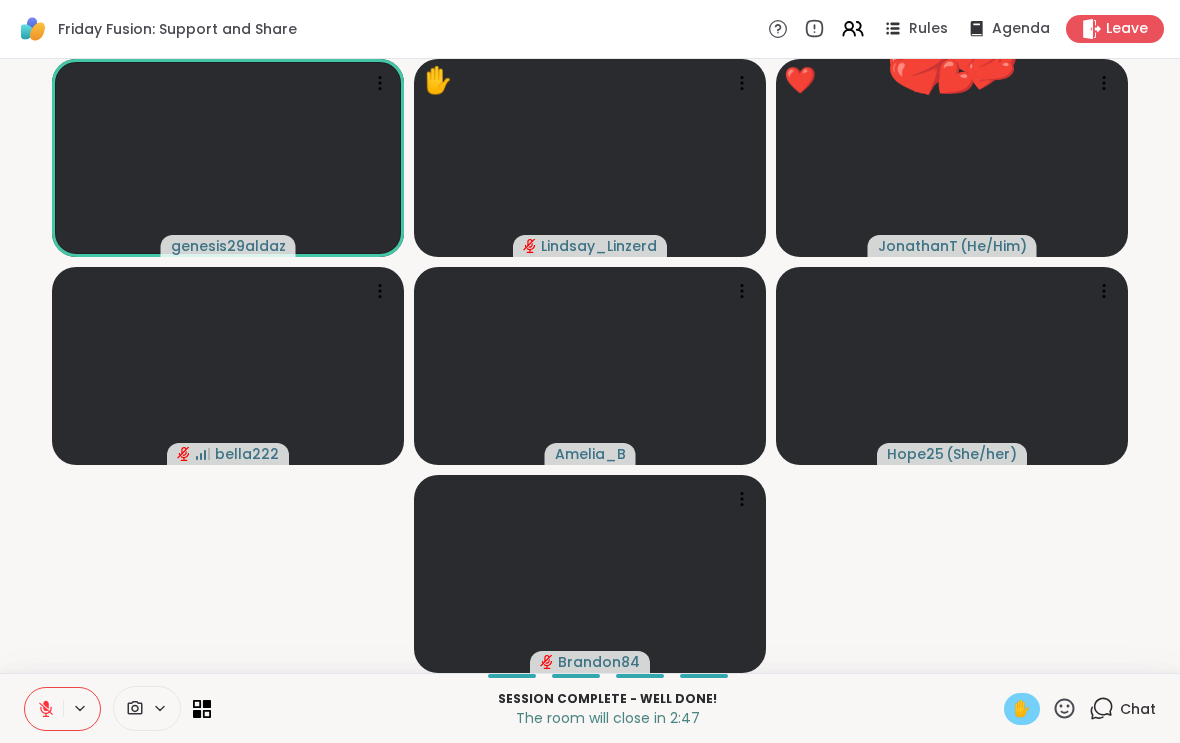click on "✋" at bounding box center [1022, 709] 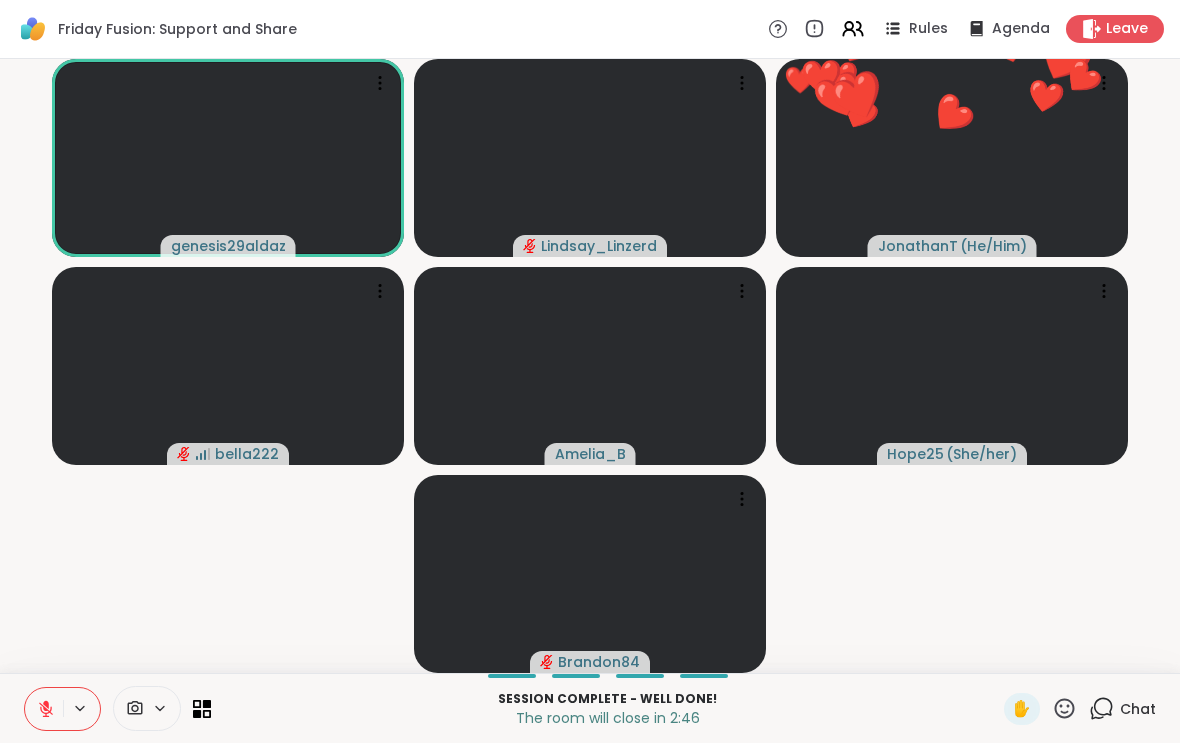 click 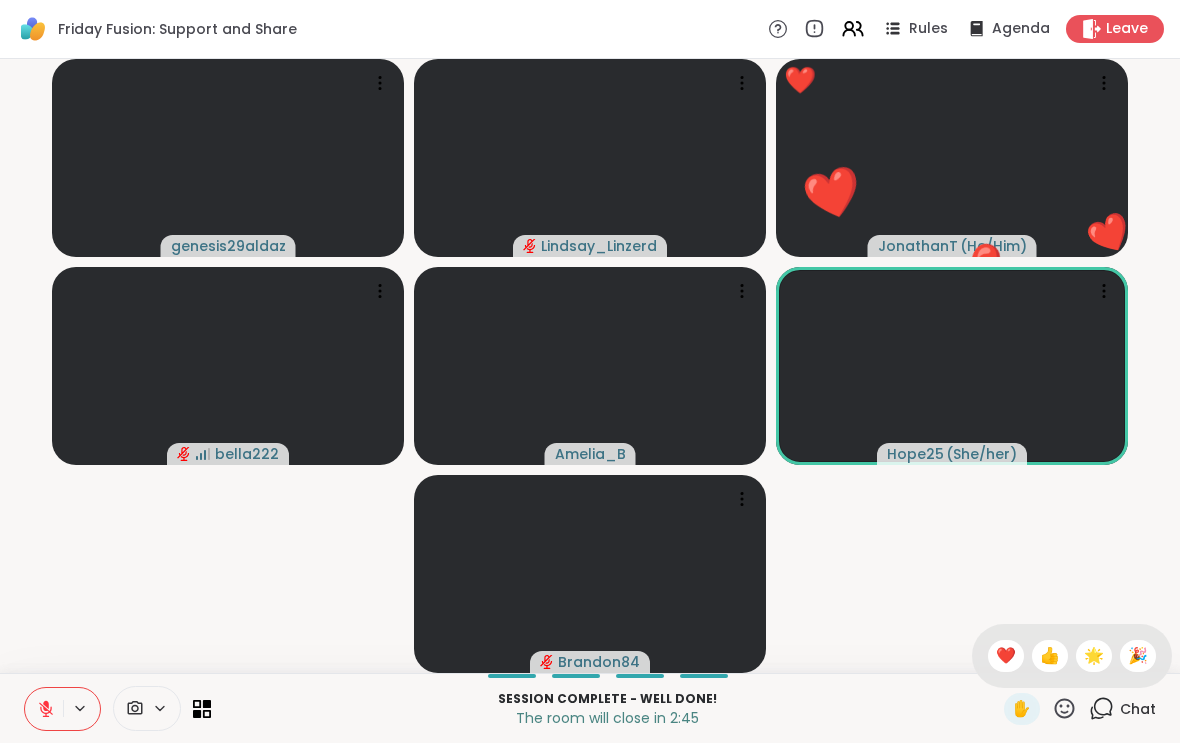 click on "❤️" at bounding box center (1006, 656) 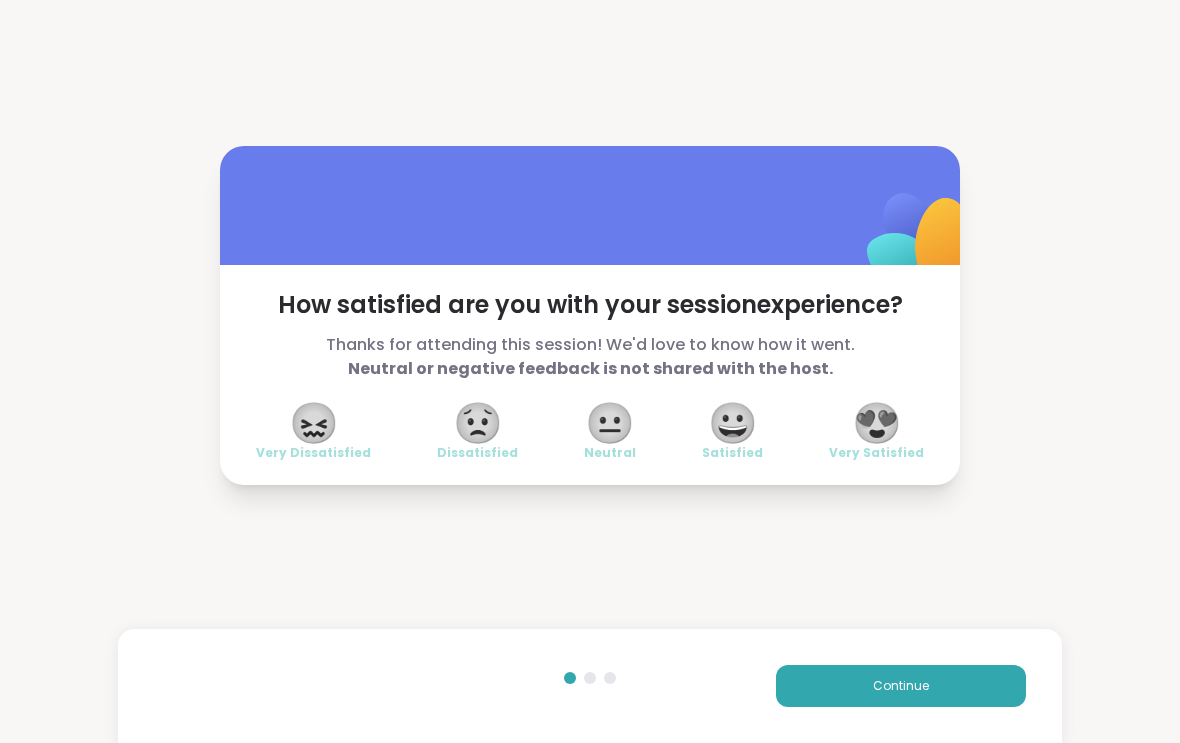 click on "Continue" at bounding box center [901, 686] 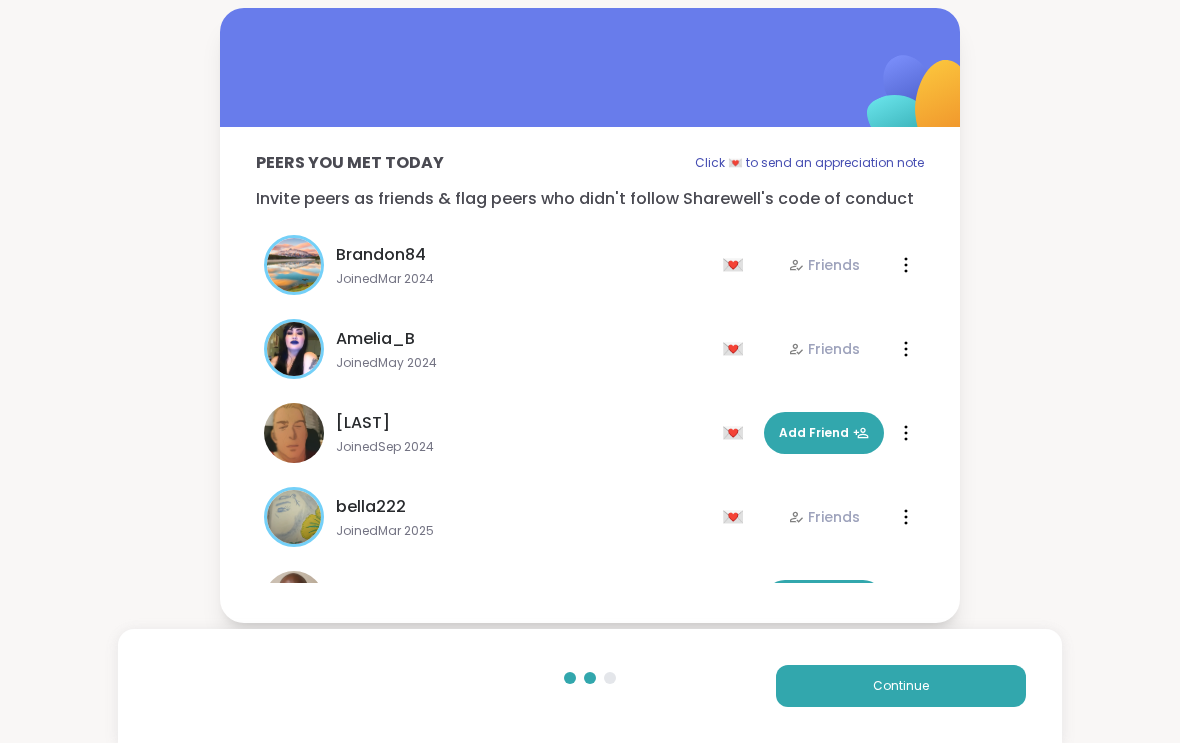 click on "Continue" at bounding box center (901, 686) 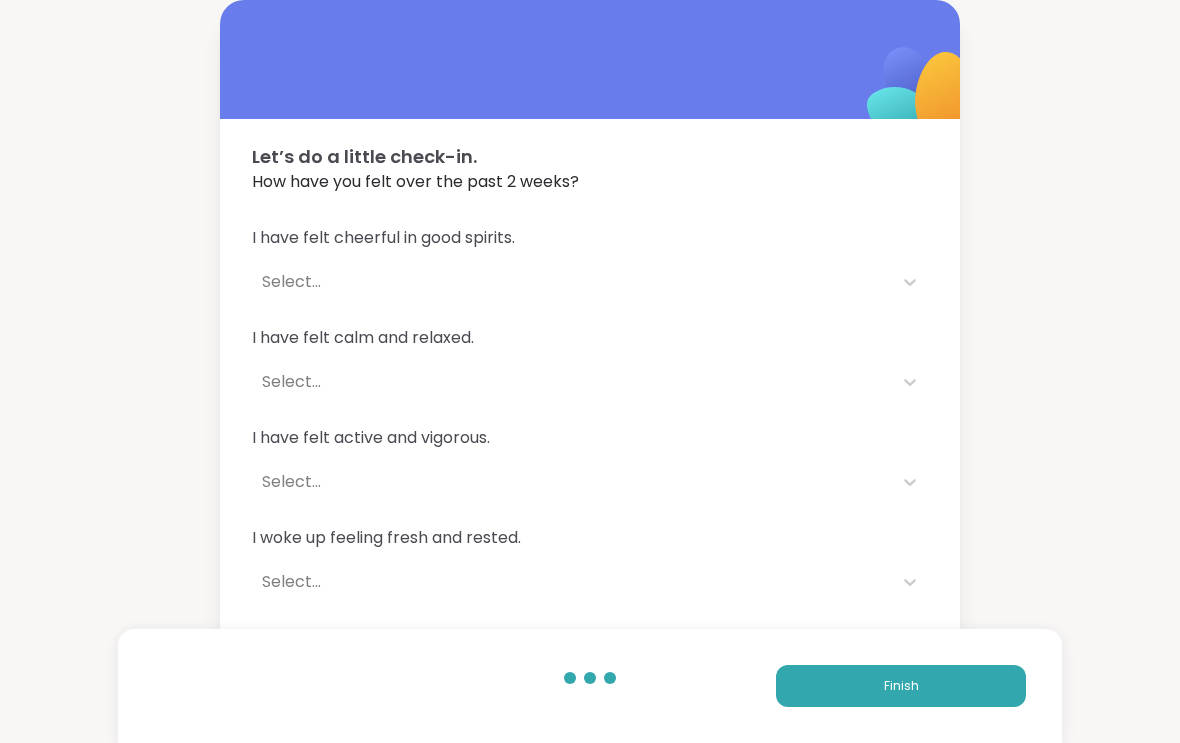 click on "Finish" at bounding box center [901, 686] 